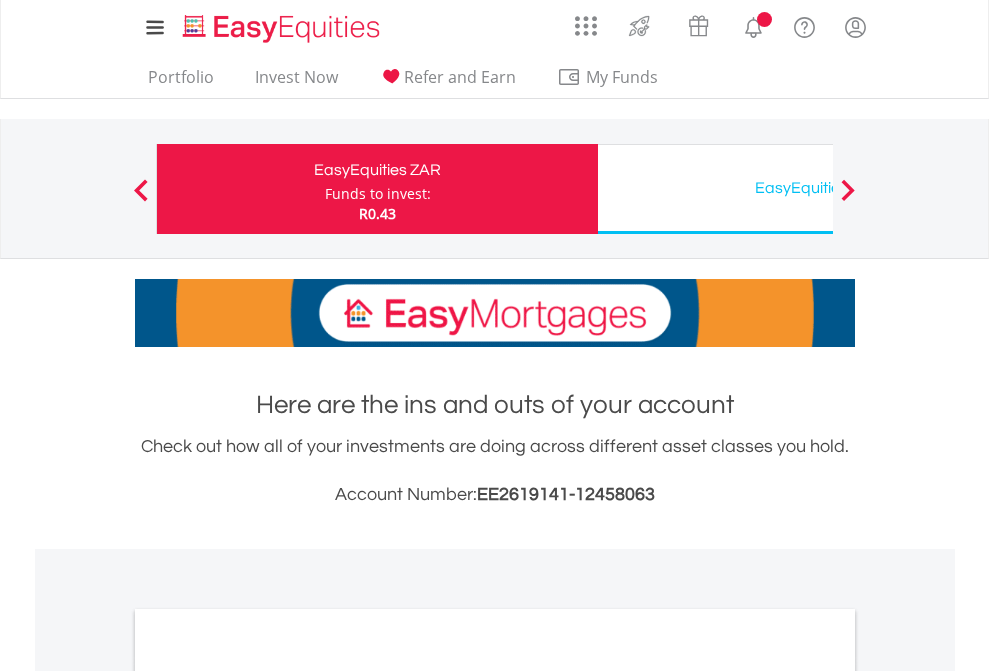 scroll, scrollTop: 0, scrollLeft: 0, axis: both 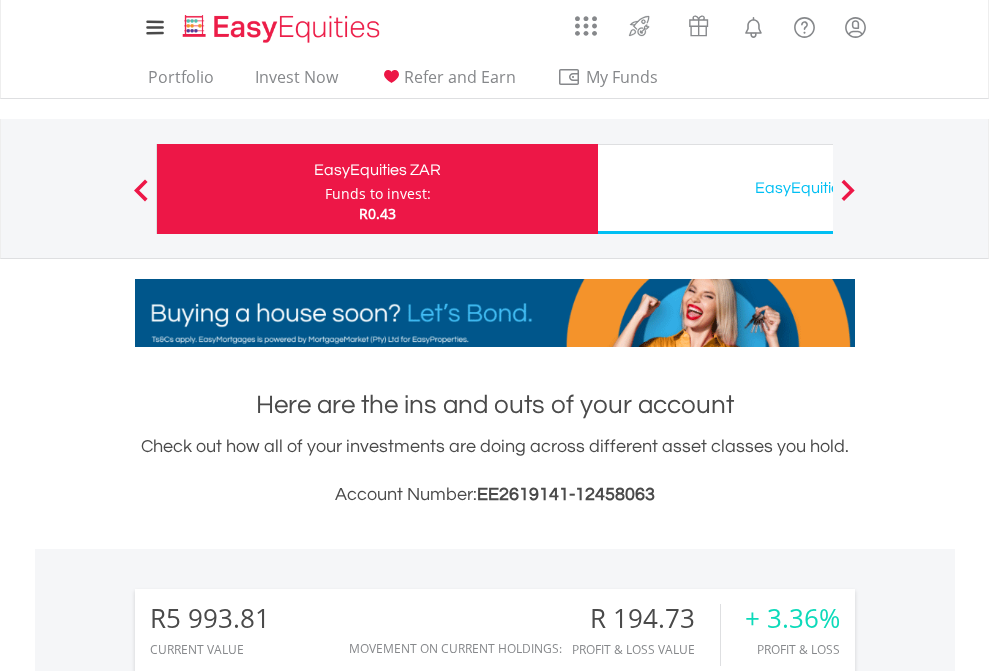 click on "Funds to invest:" at bounding box center [378, 194] 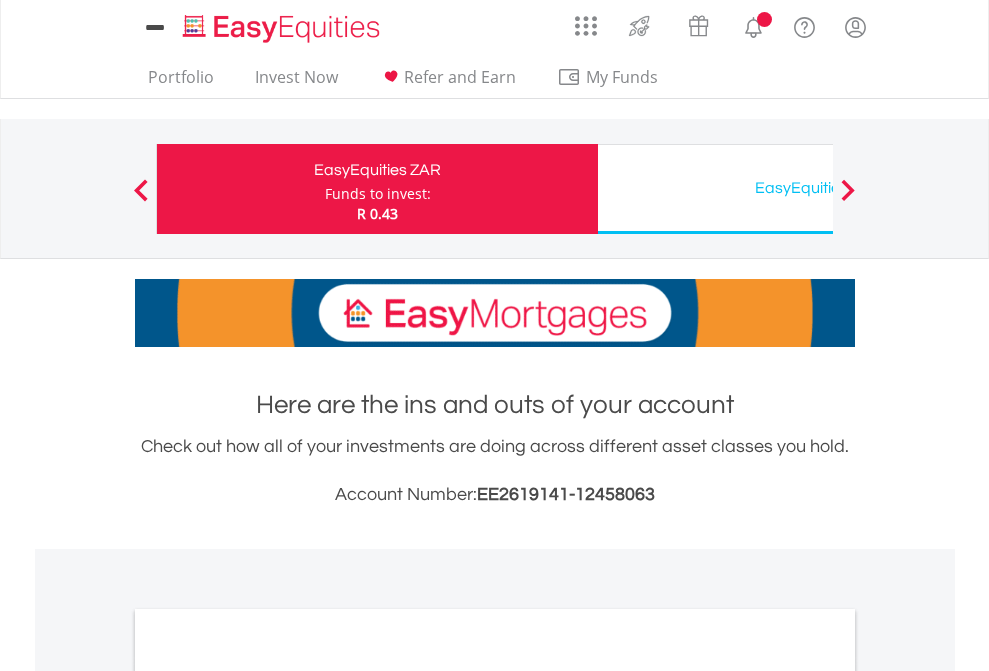 scroll, scrollTop: 0, scrollLeft: 0, axis: both 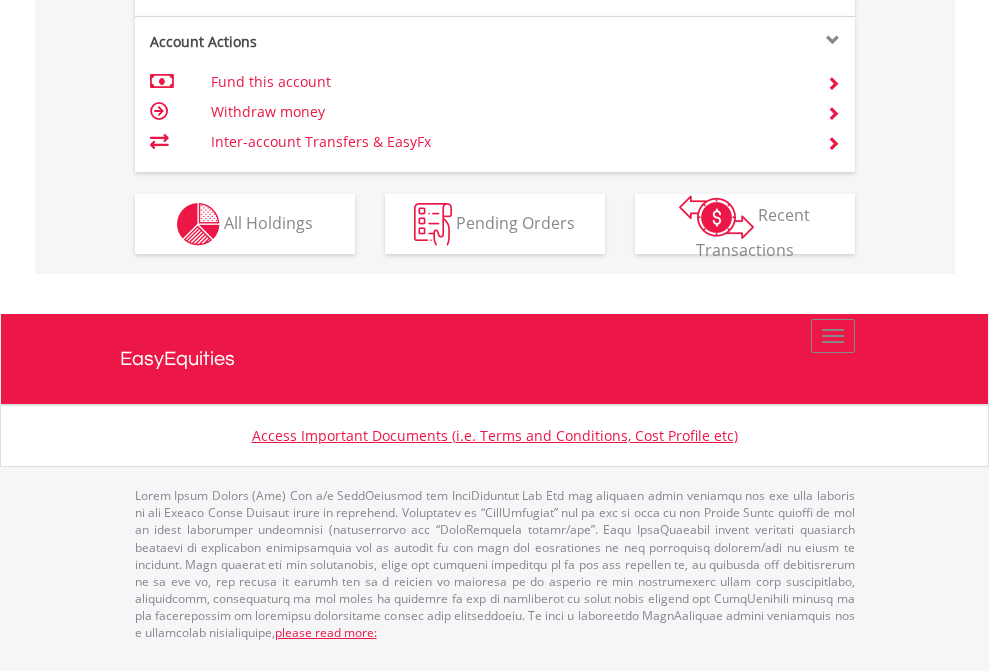 click on "Investment types" at bounding box center (706, -337) 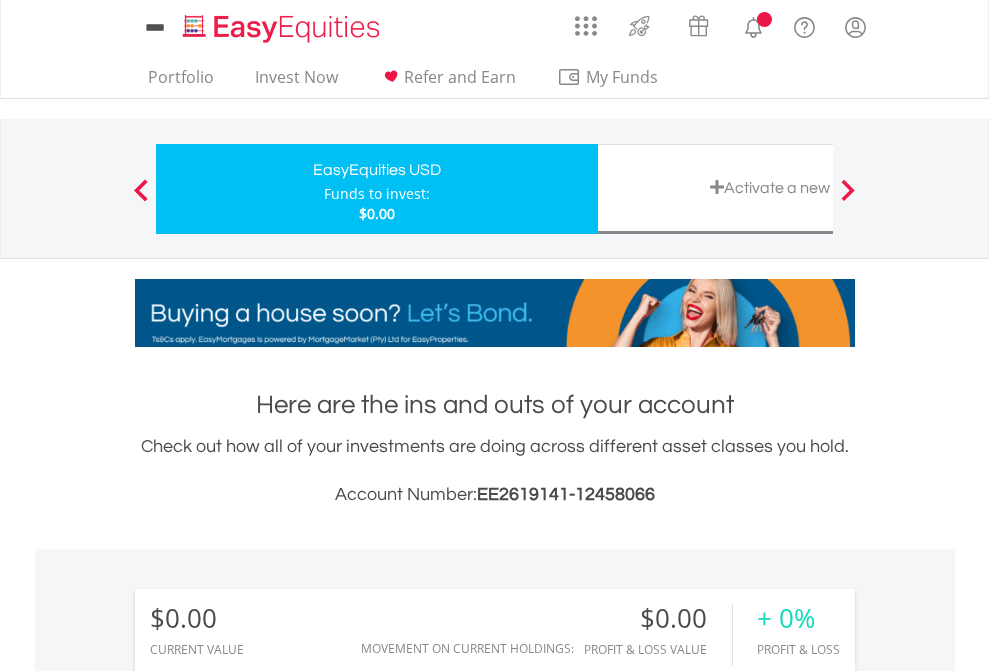 scroll, scrollTop: 0, scrollLeft: 0, axis: both 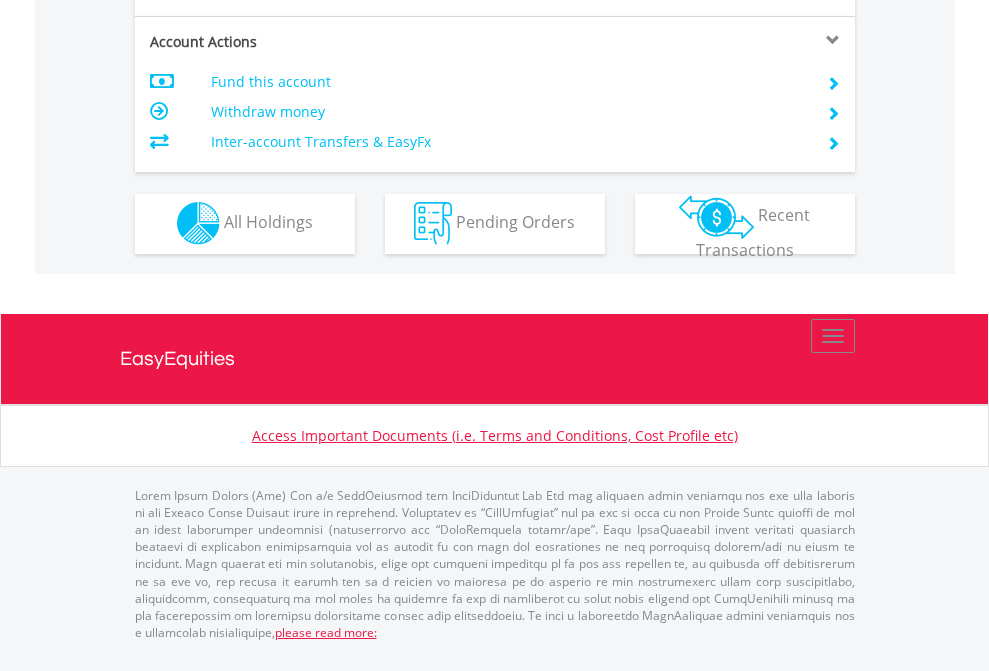 click on "Investment types" at bounding box center (706, -353) 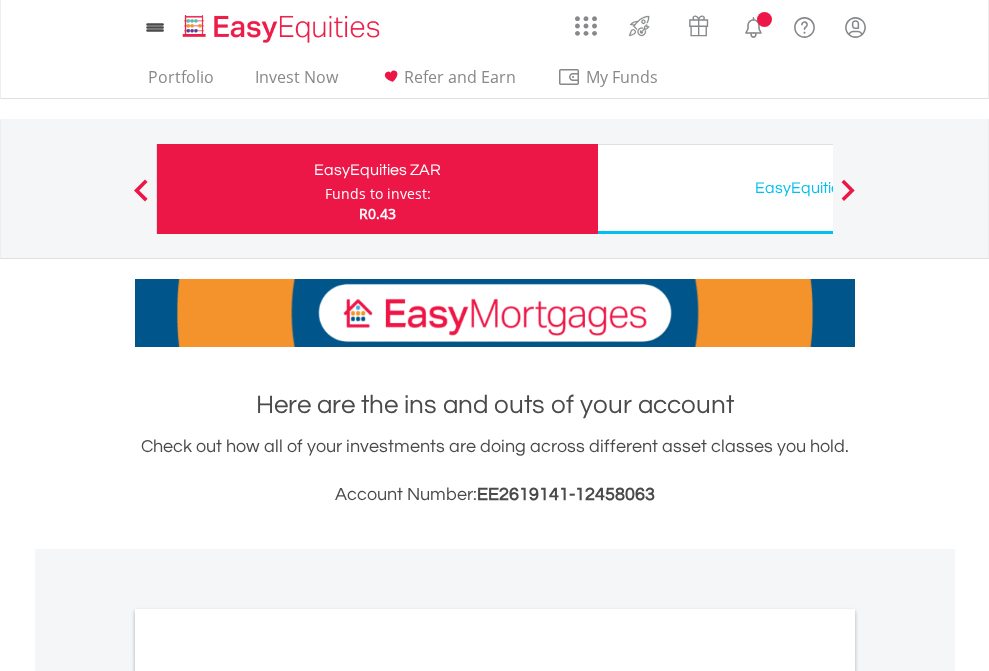 scroll, scrollTop: 1202, scrollLeft: 0, axis: vertical 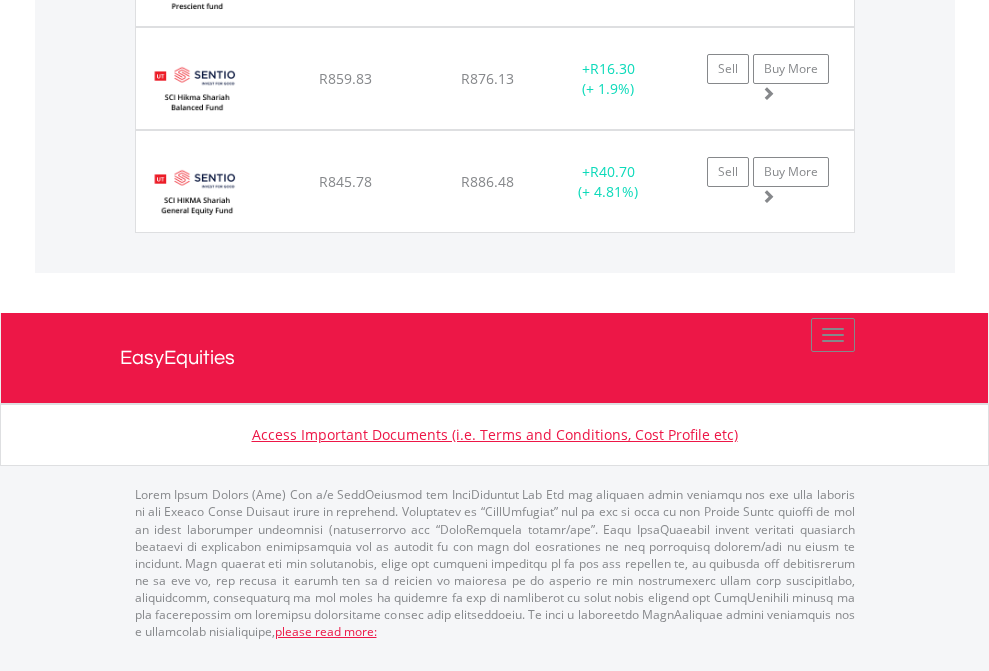 click on "EasyEquities USD" at bounding box center (818, -1684) 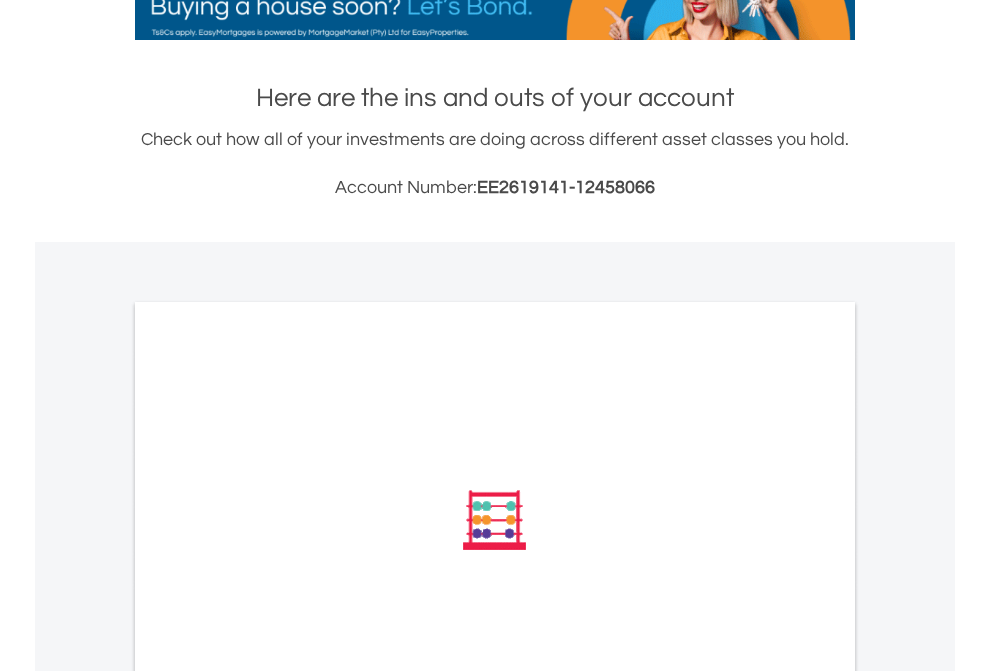 click on "All Holdings" at bounding box center (268, 789) 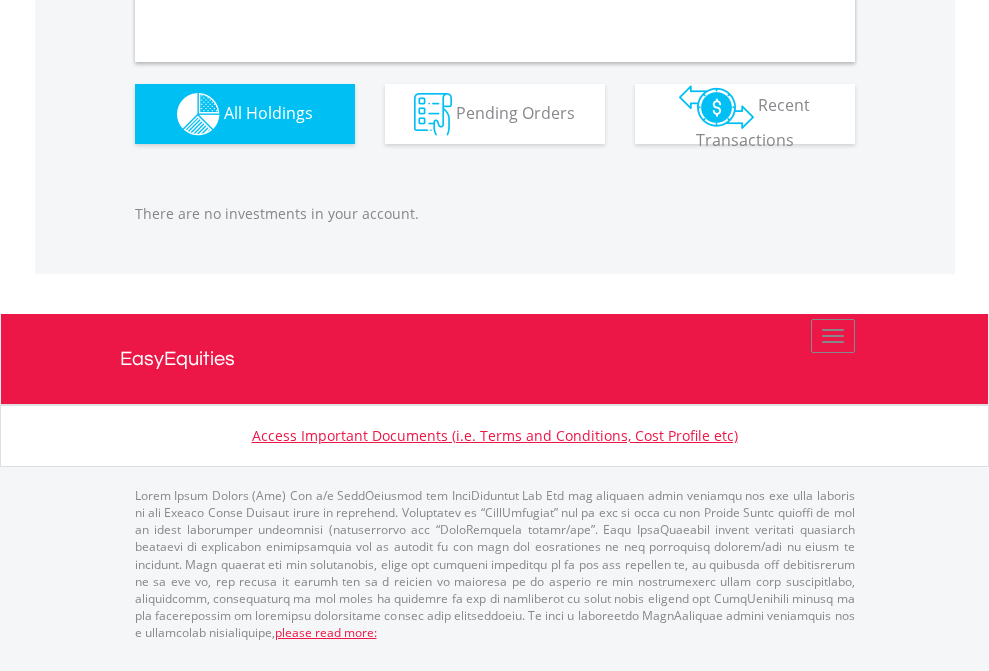 scroll, scrollTop: 1980, scrollLeft: 0, axis: vertical 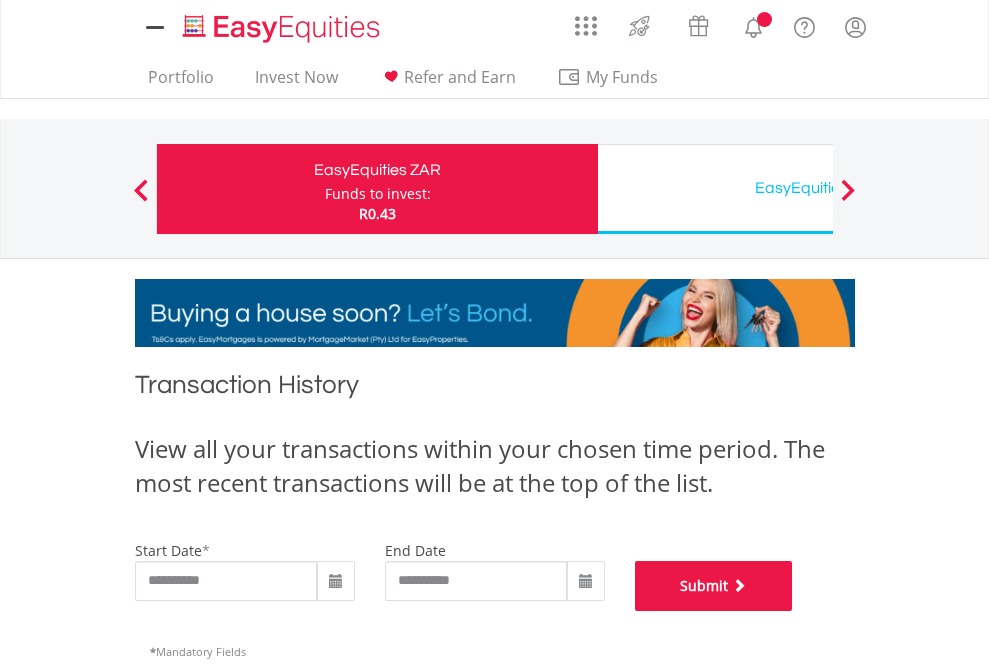 click on "Submit" at bounding box center (714, 586) 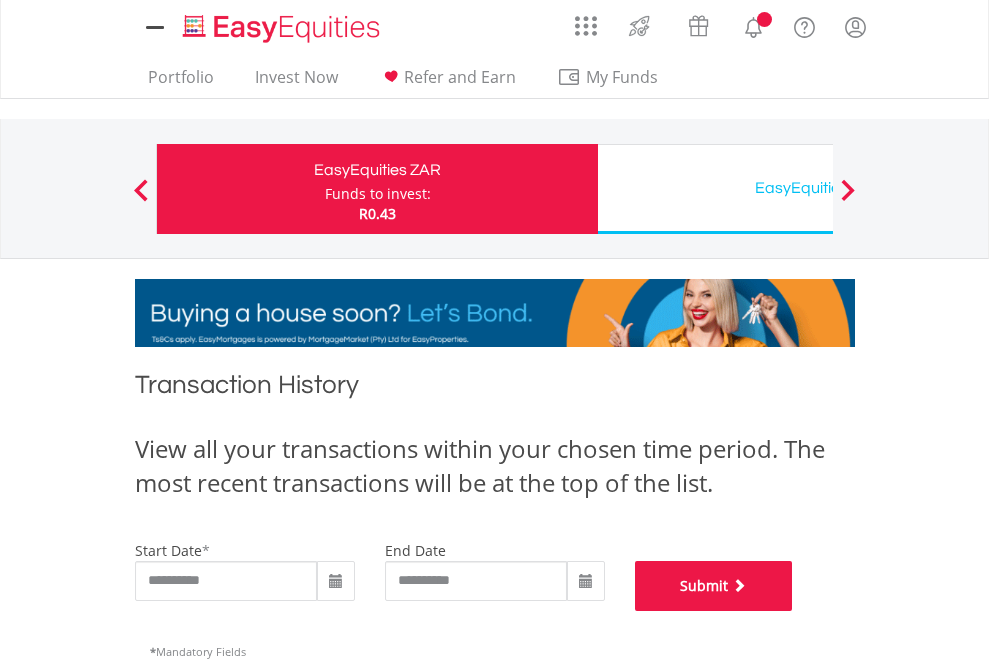 scroll, scrollTop: 811, scrollLeft: 0, axis: vertical 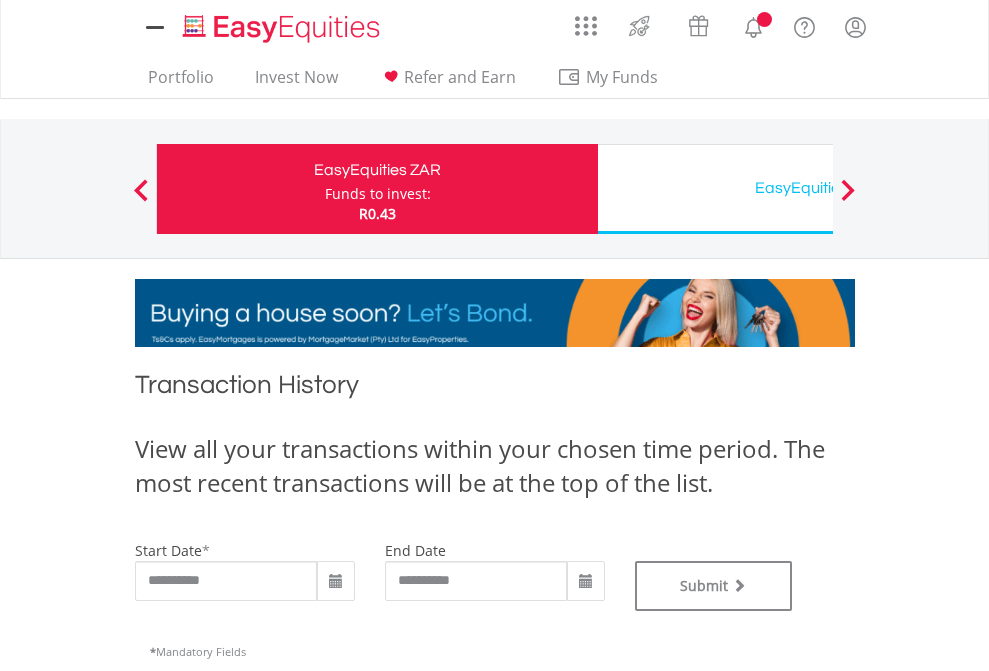 click on "EasyEquities USD" at bounding box center (818, 188) 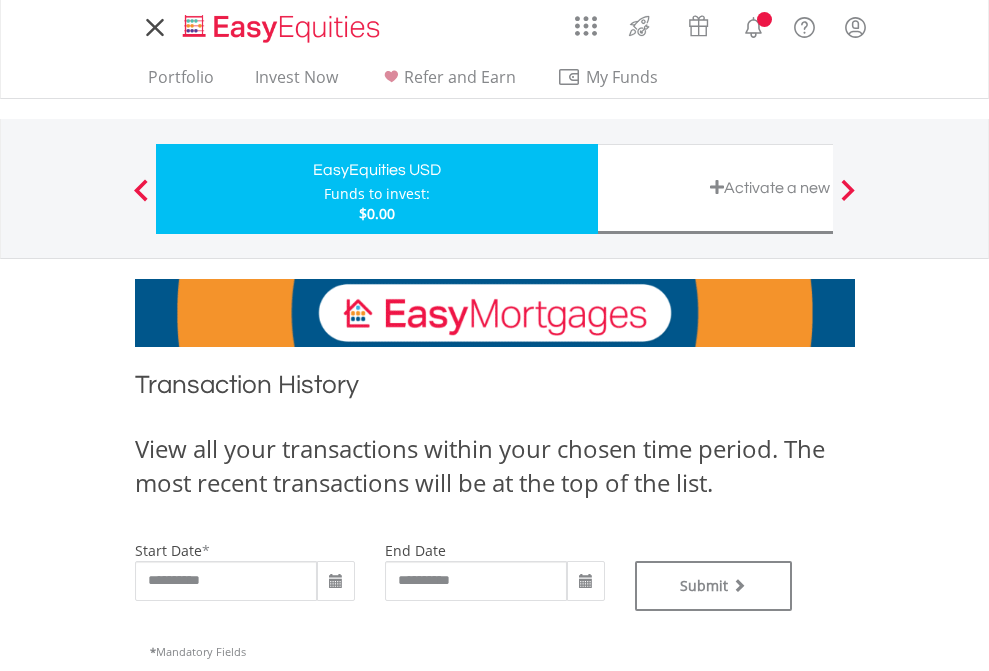 scroll, scrollTop: 811, scrollLeft: 0, axis: vertical 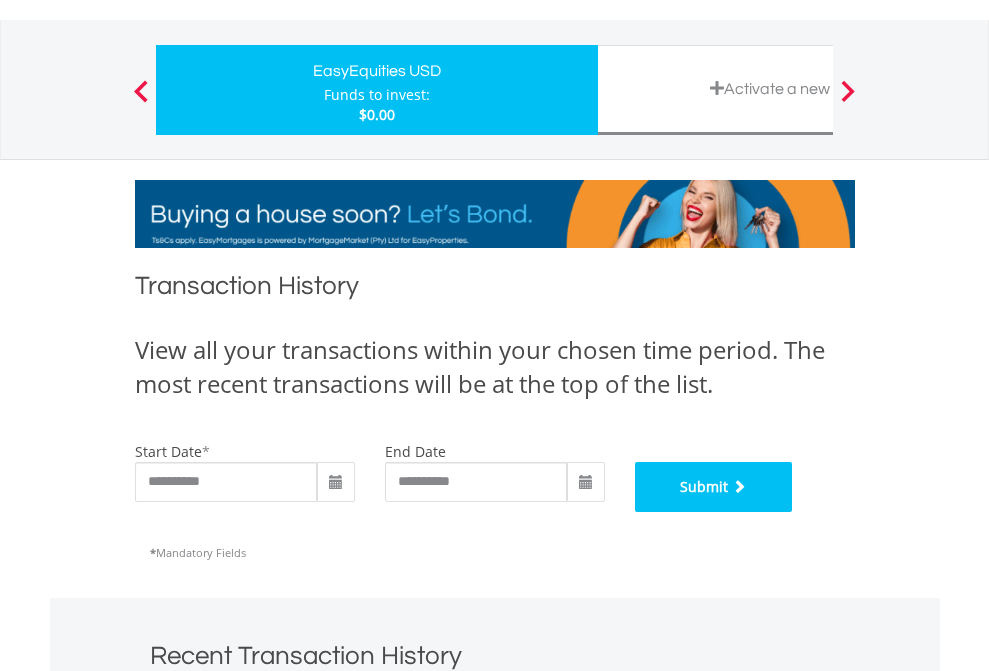 click on "Submit" at bounding box center [714, 487] 